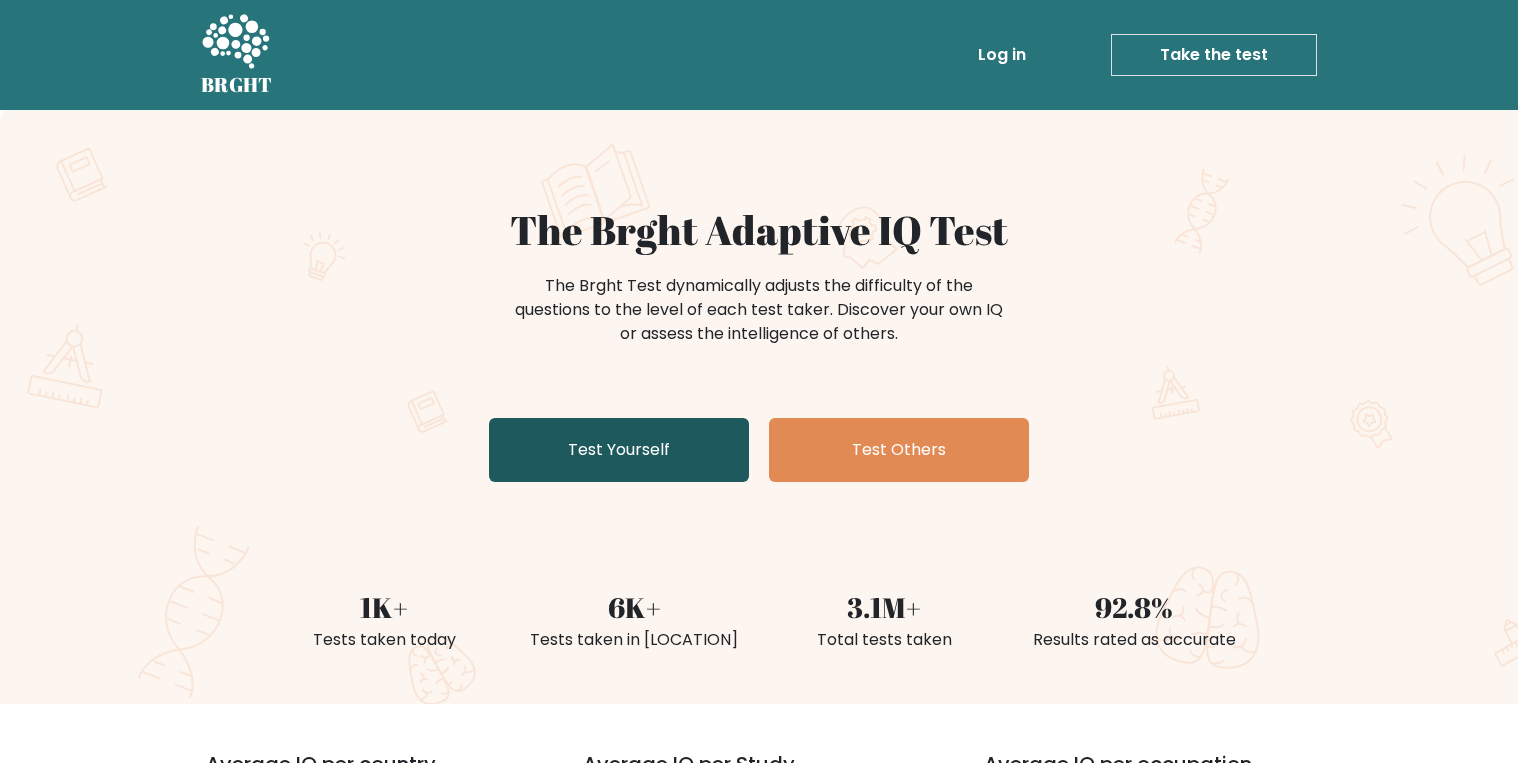 scroll, scrollTop: 0, scrollLeft: 0, axis: both 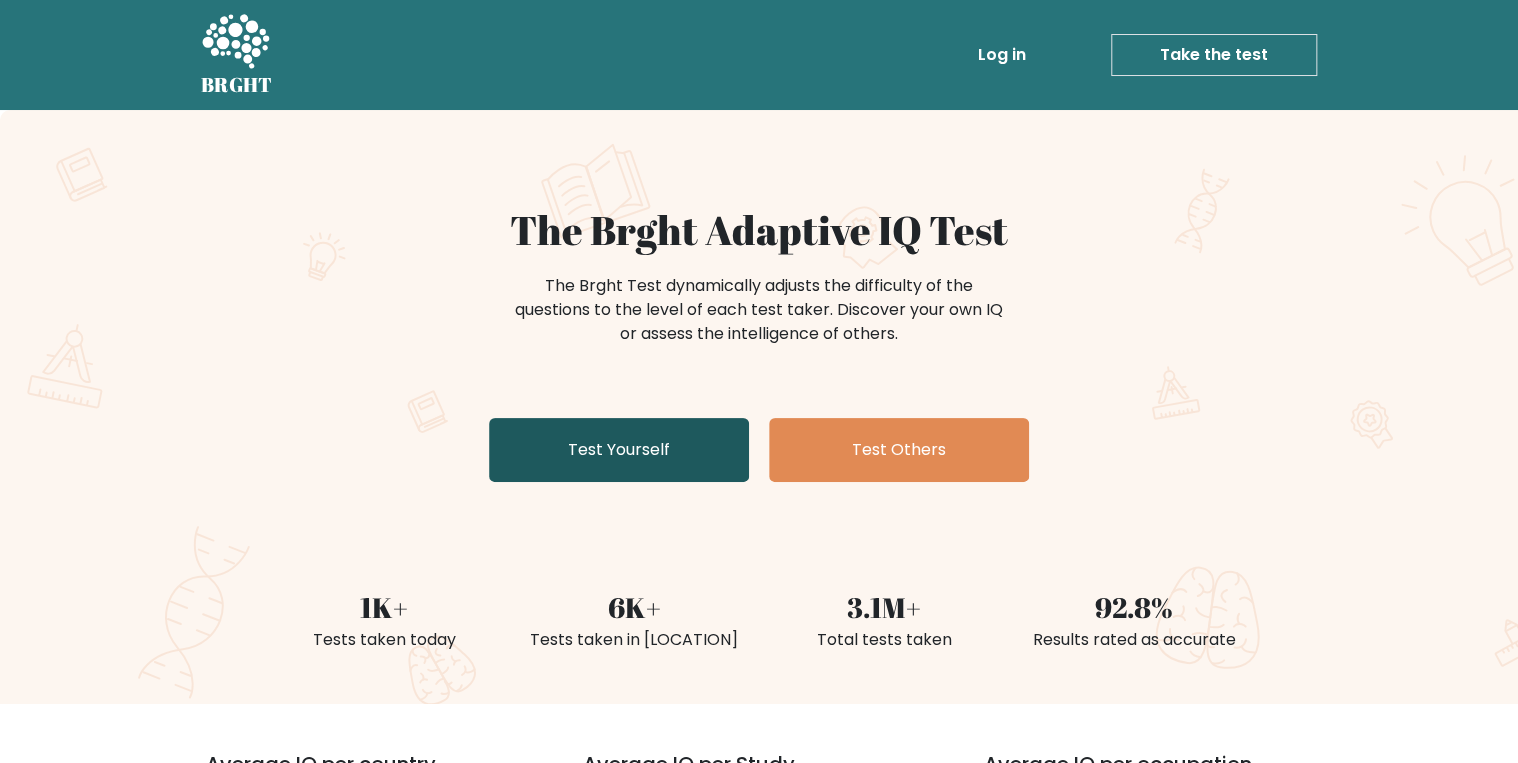 click on "Test Yourself" at bounding box center [619, 450] 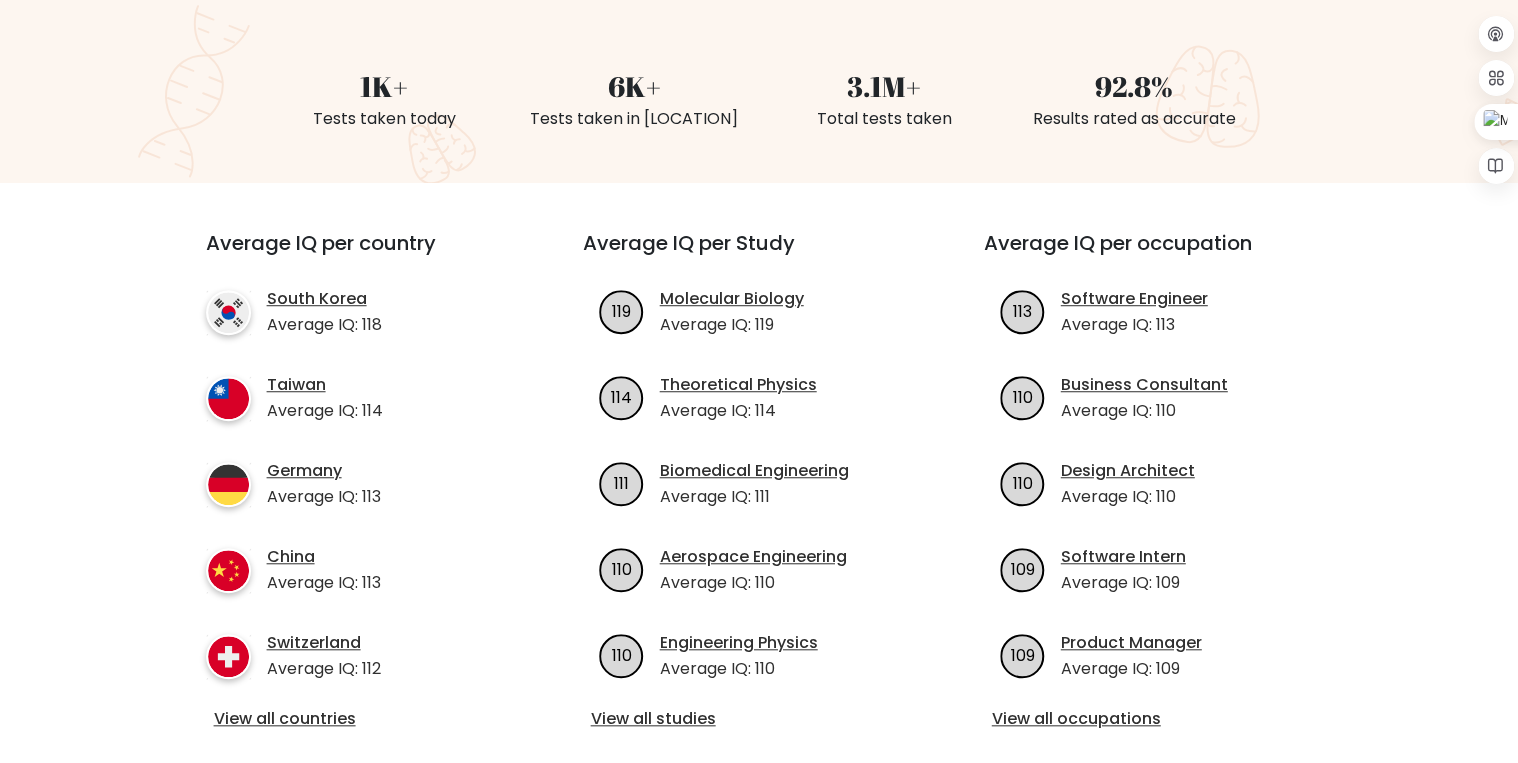 scroll, scrollTop: 560, scrollLeft: 0, axis: vertical 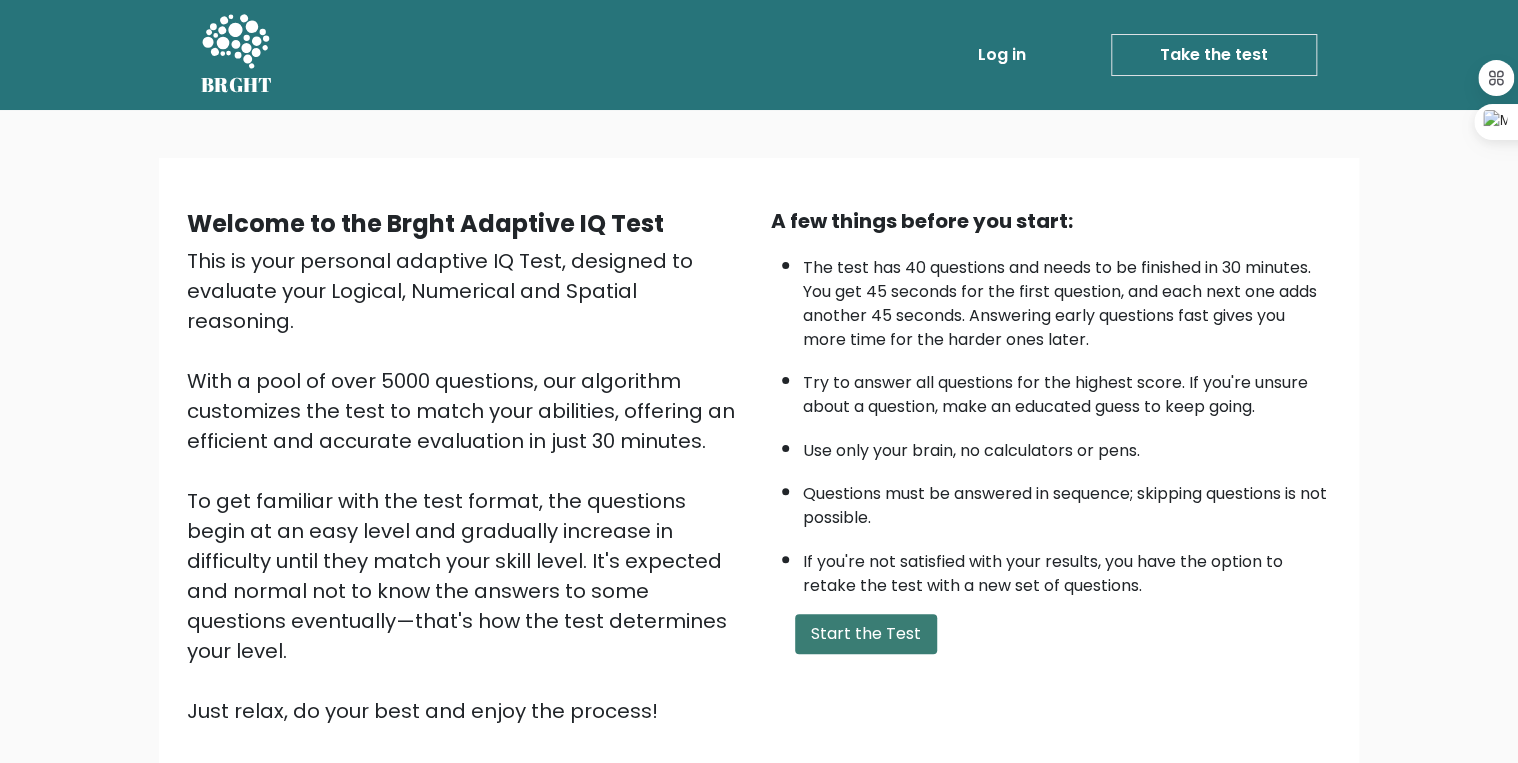 click on "Start the Test" at bounding box center (866, 634) 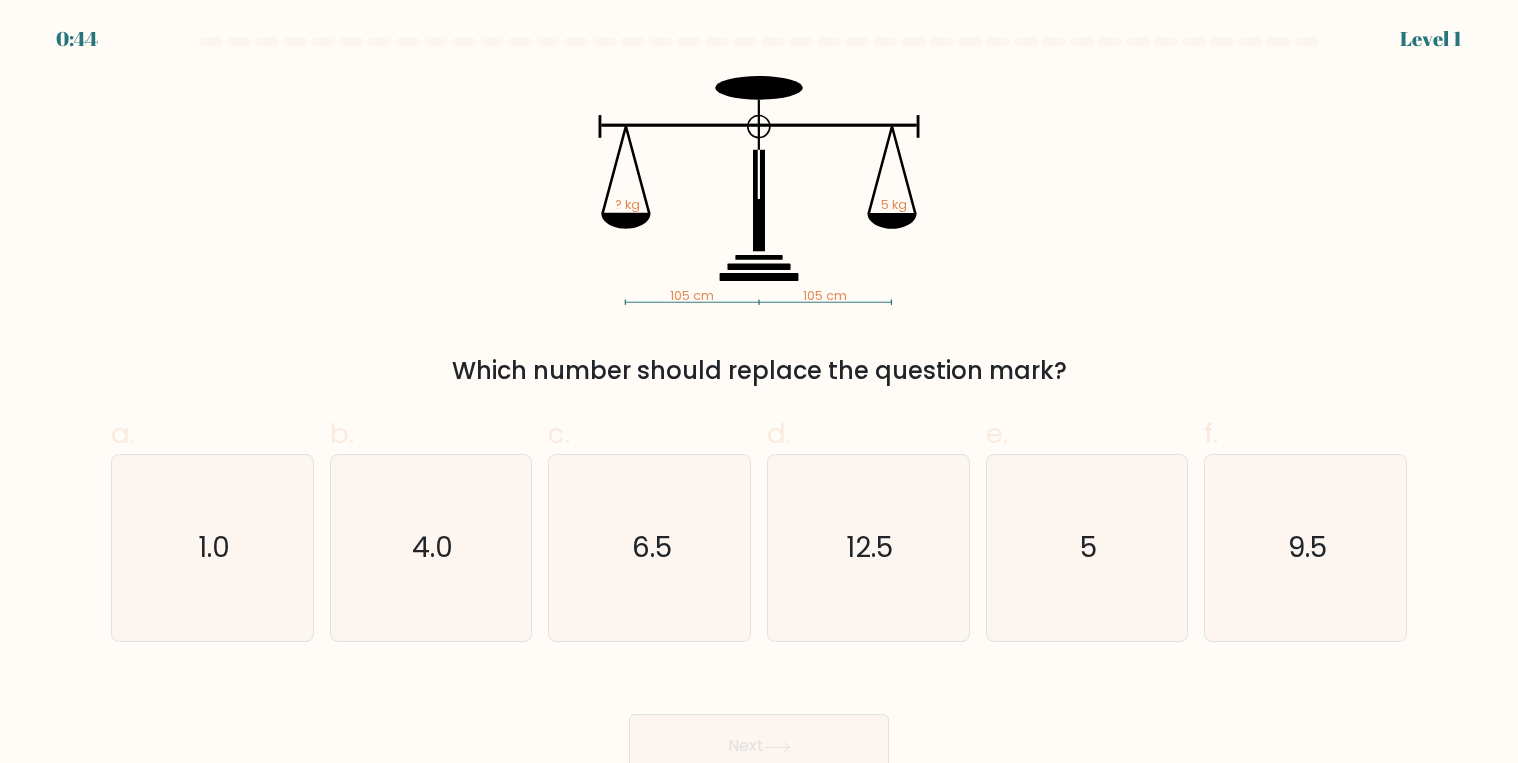 scroll, scrollTop: 0, scrollLeft: 0, axis: both 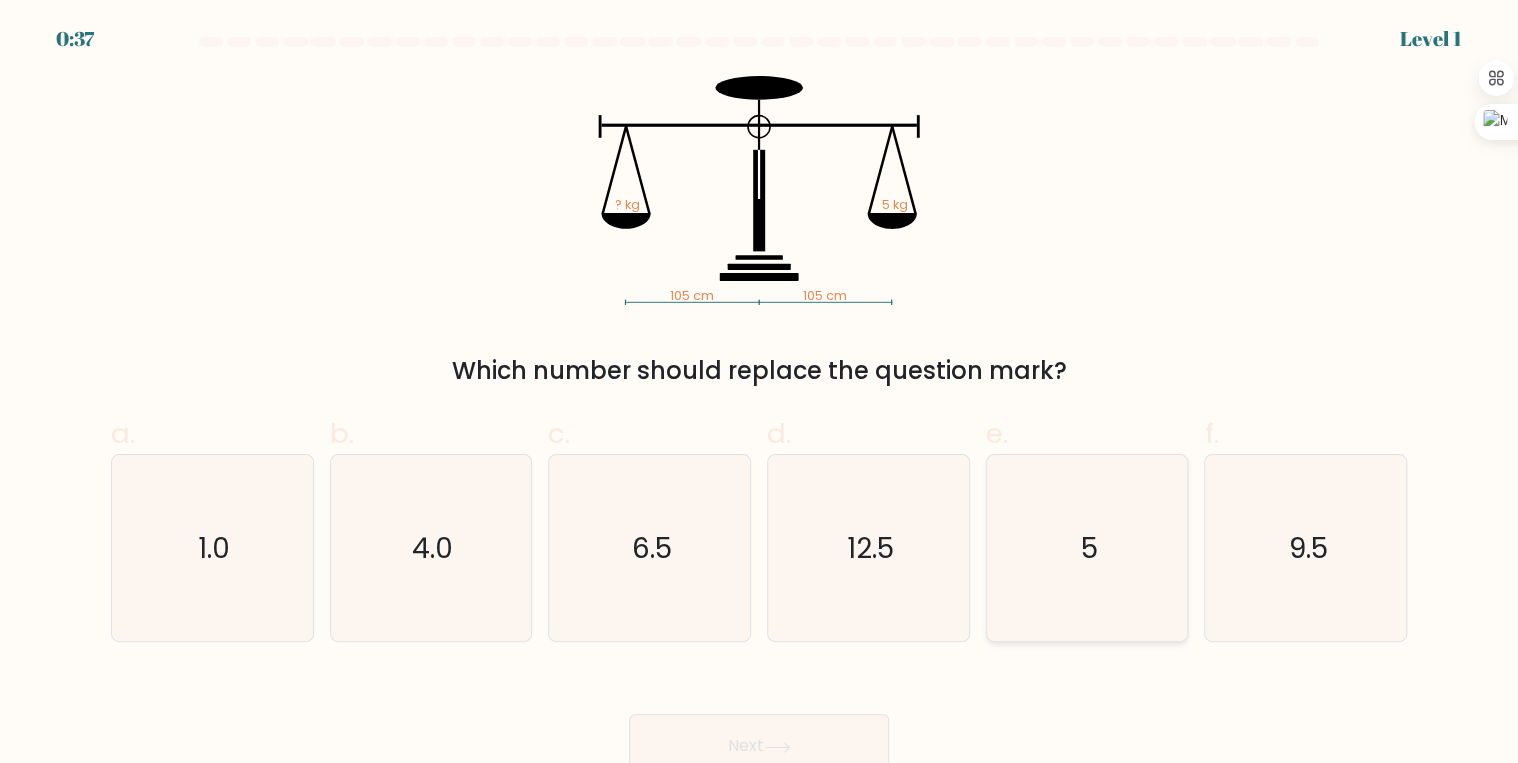 click on "5" at bounding box center [1087, 548] 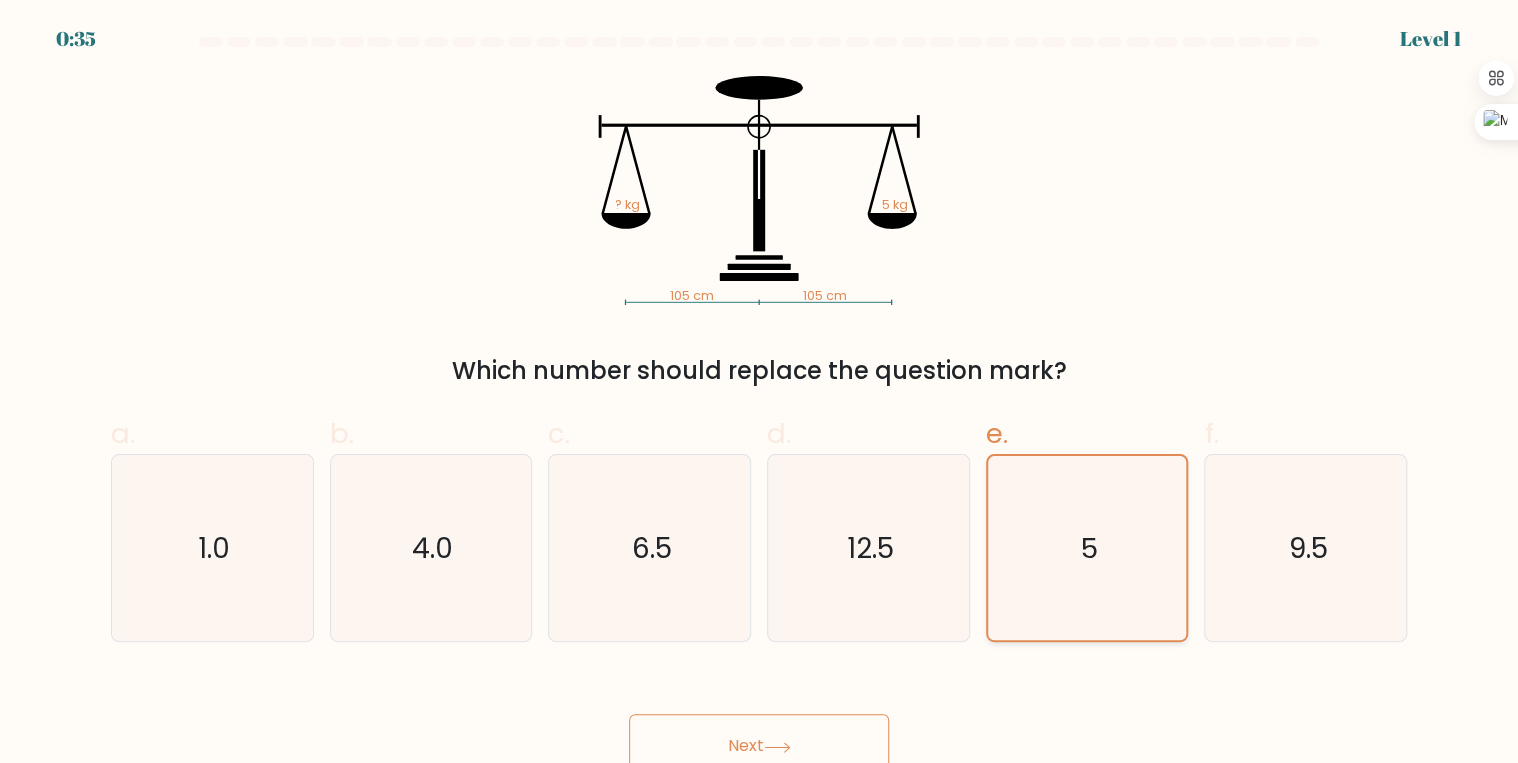 click on "5" at bounding box center [1087, 548] 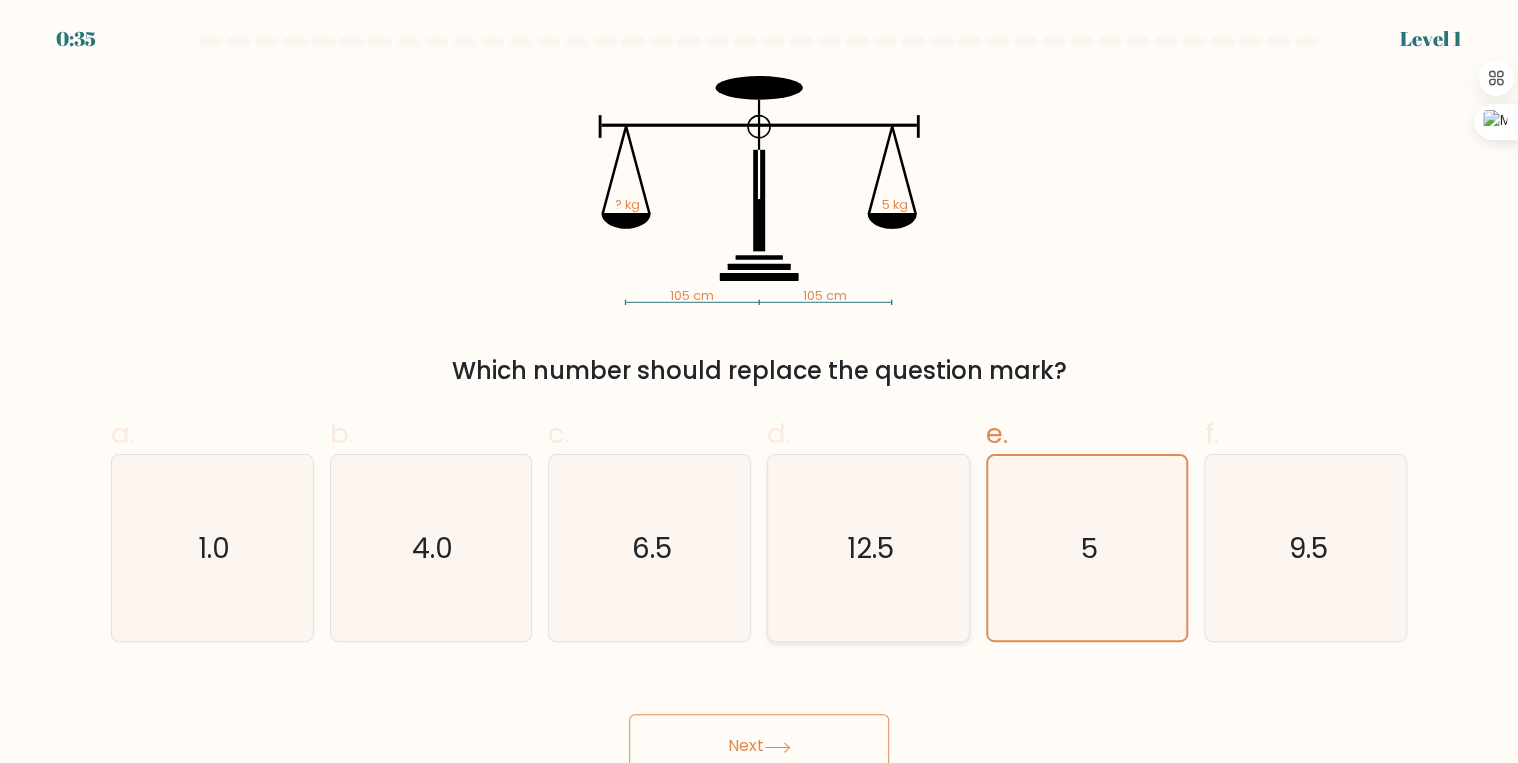 scroll, scrollTop: 16, scrollLeft: 0, axis: vertical 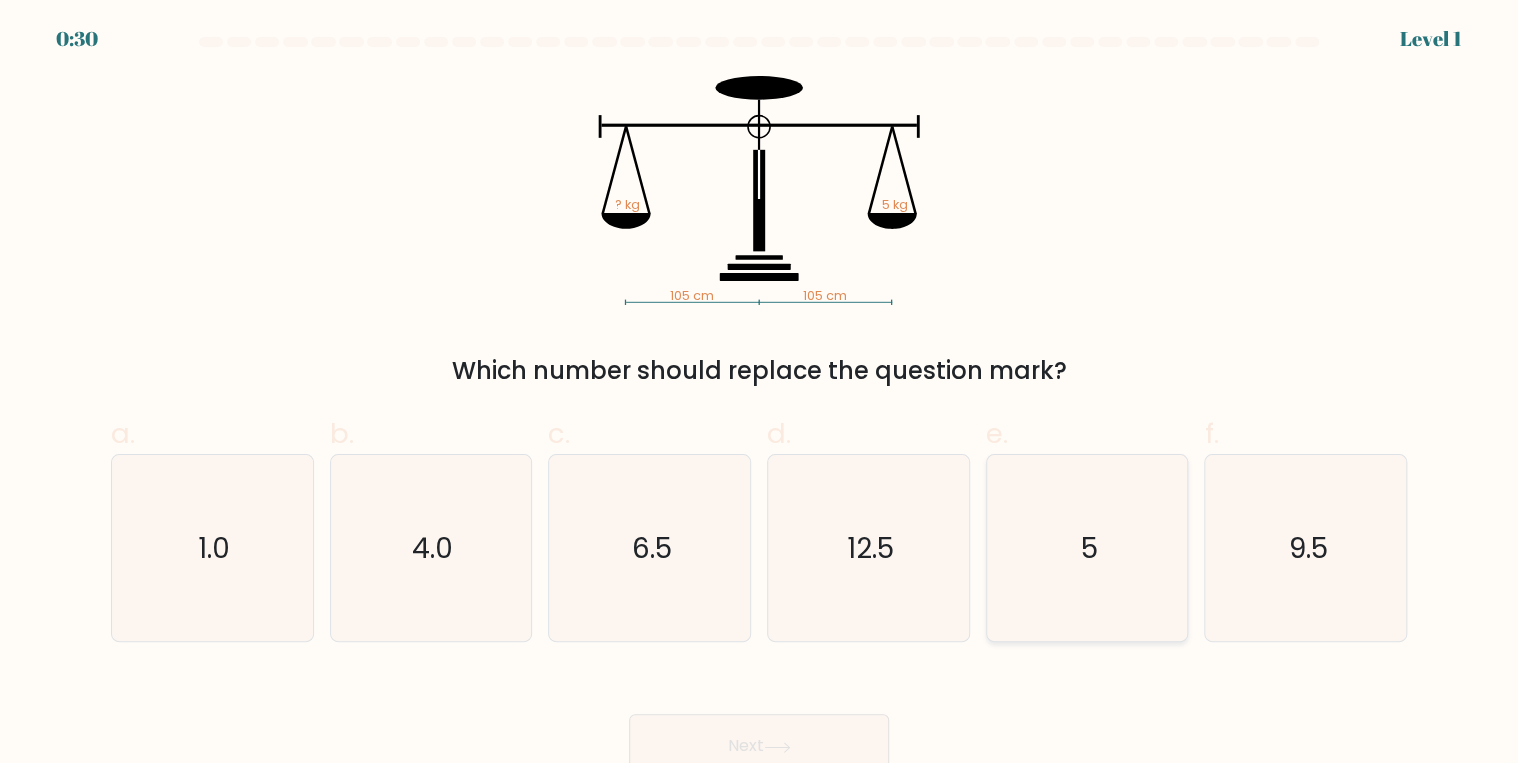 click on "5" at bounding box center [1087, 548] 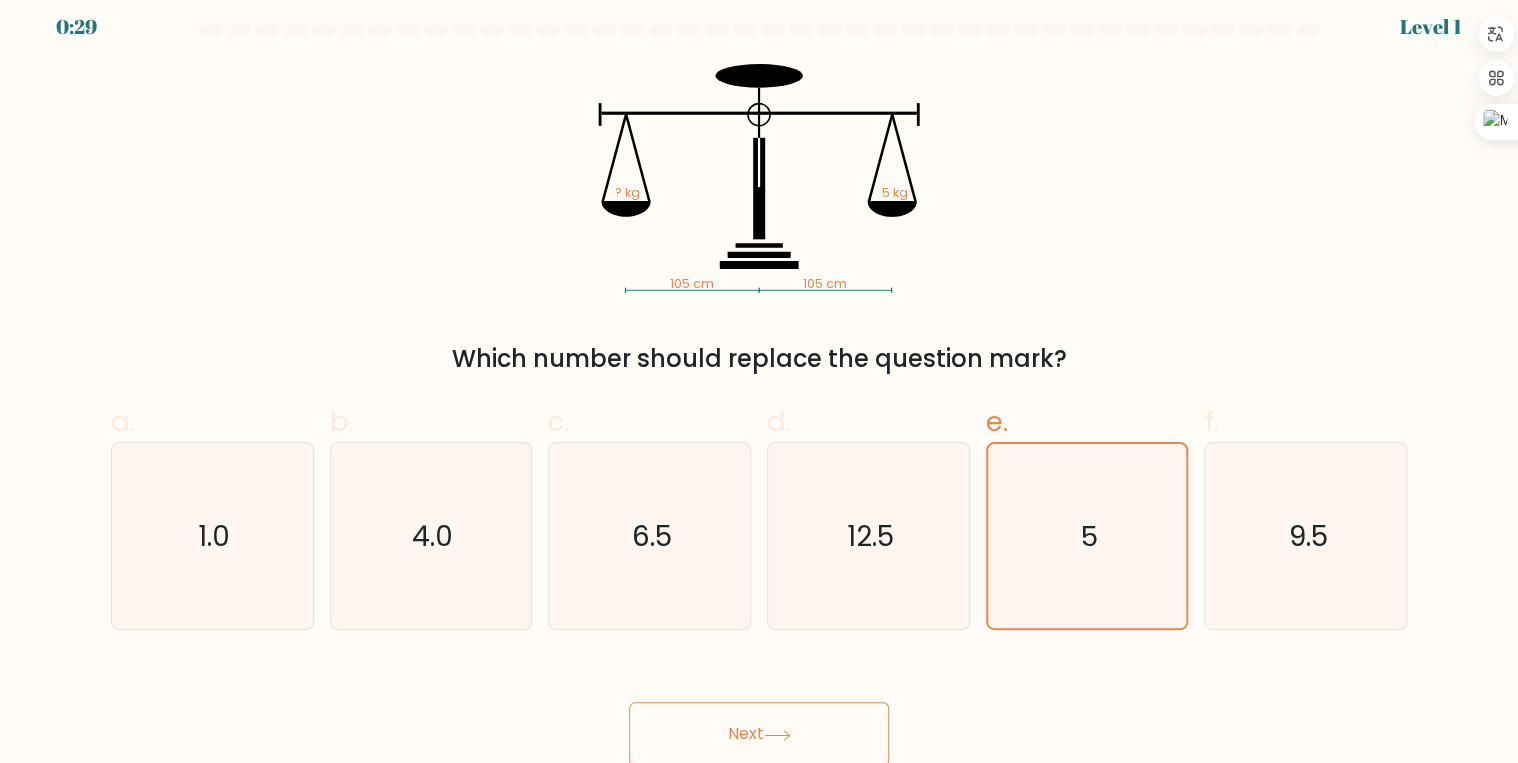 scroll, scrollTop: 16, scrollLeft: 0, axis: vertical 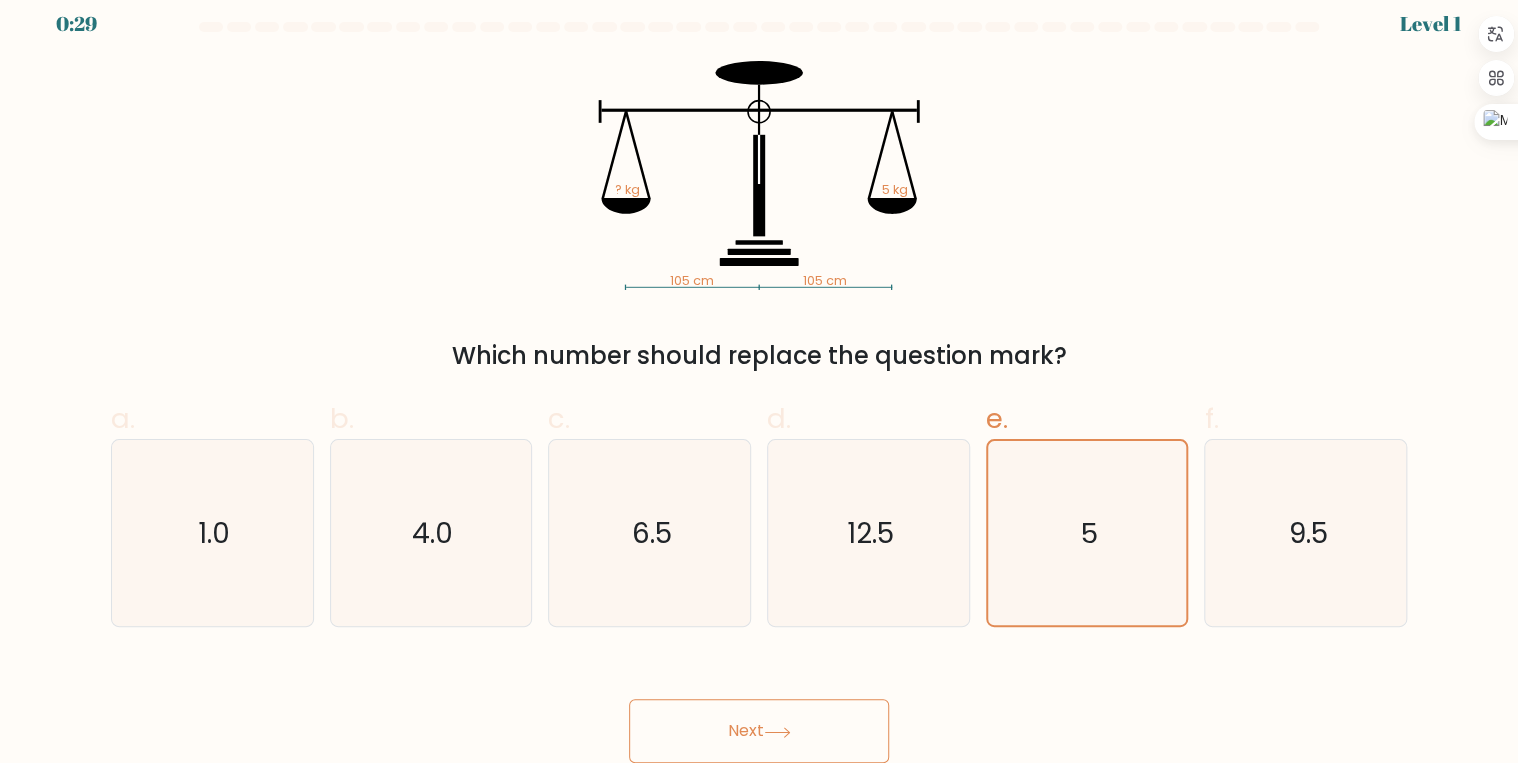 click on "Next" at bounding box center (759, 731) 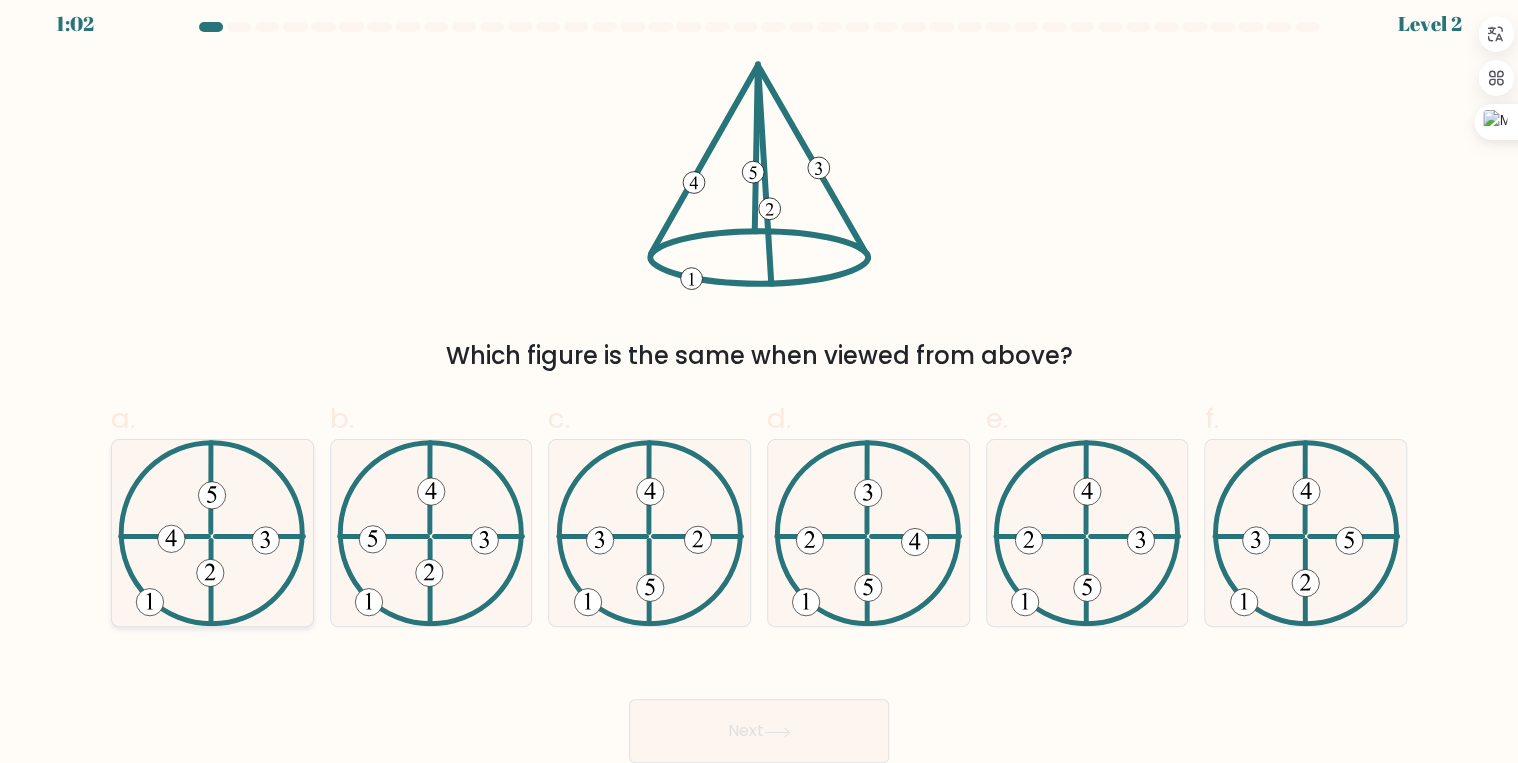 click at bounding box center [212, 533] 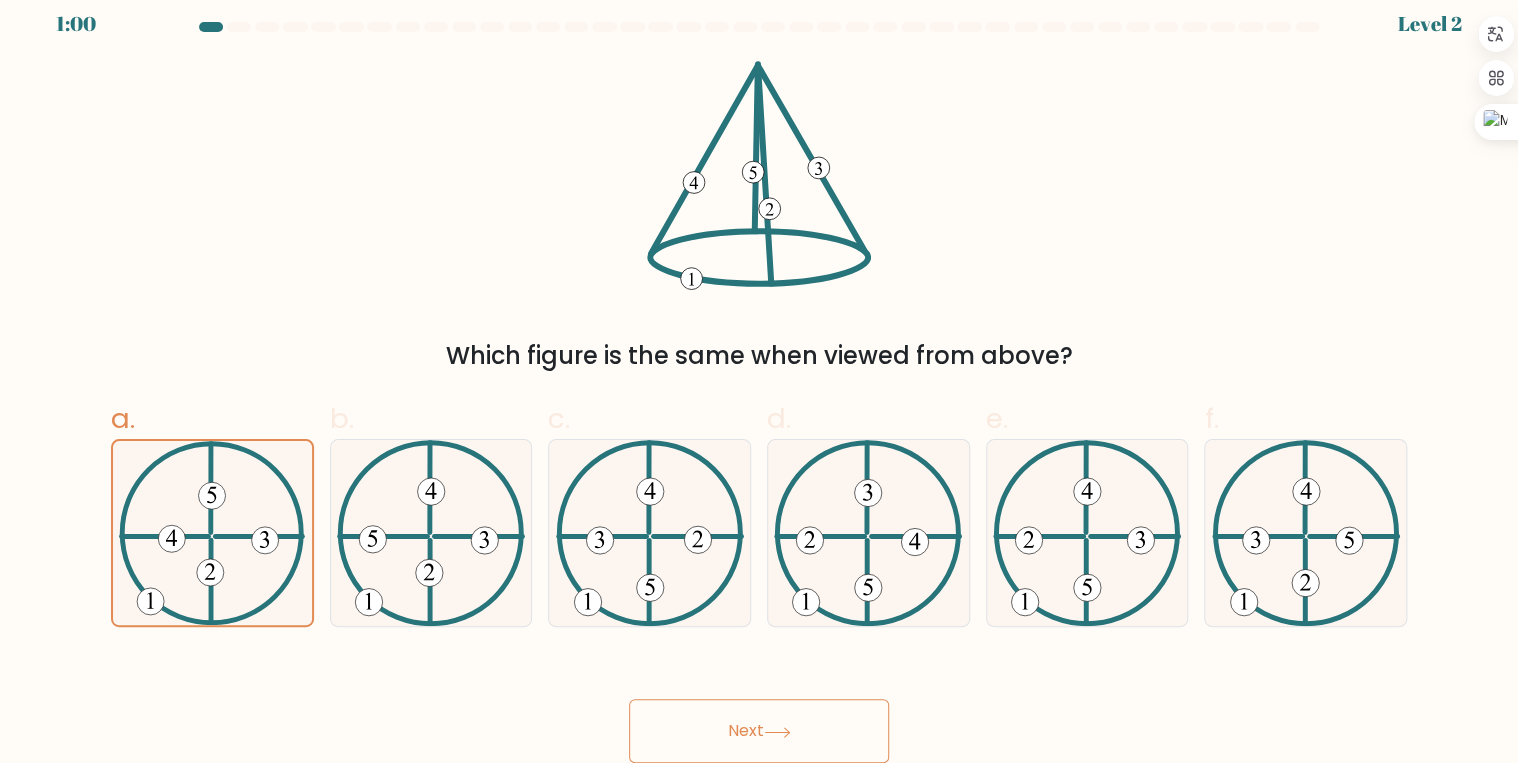 click on "Next" at bounding box center (759, 731) 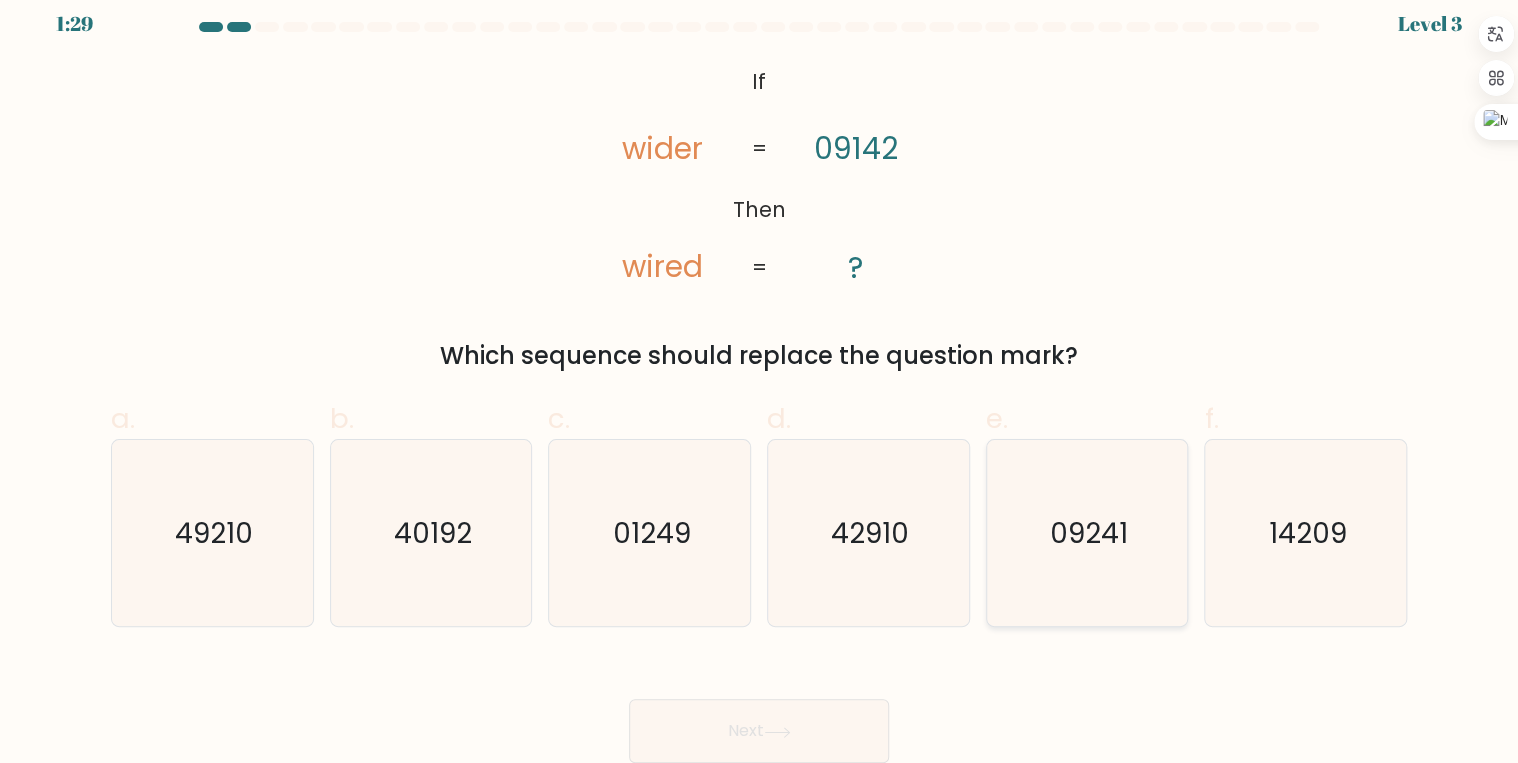 click on "09241" at bounding box center [1087, 533] 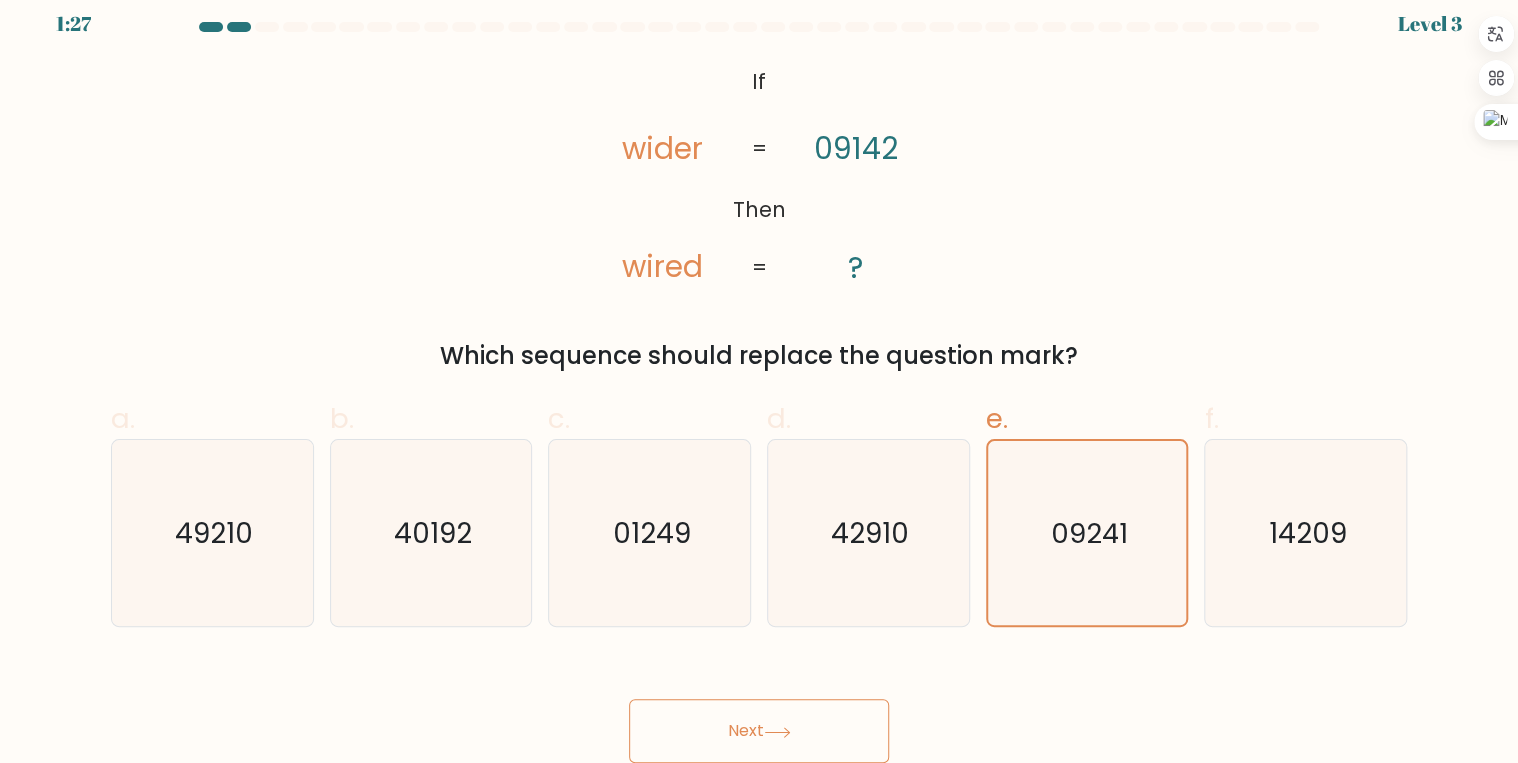 click on "Next" at bounding box center [759, 731] 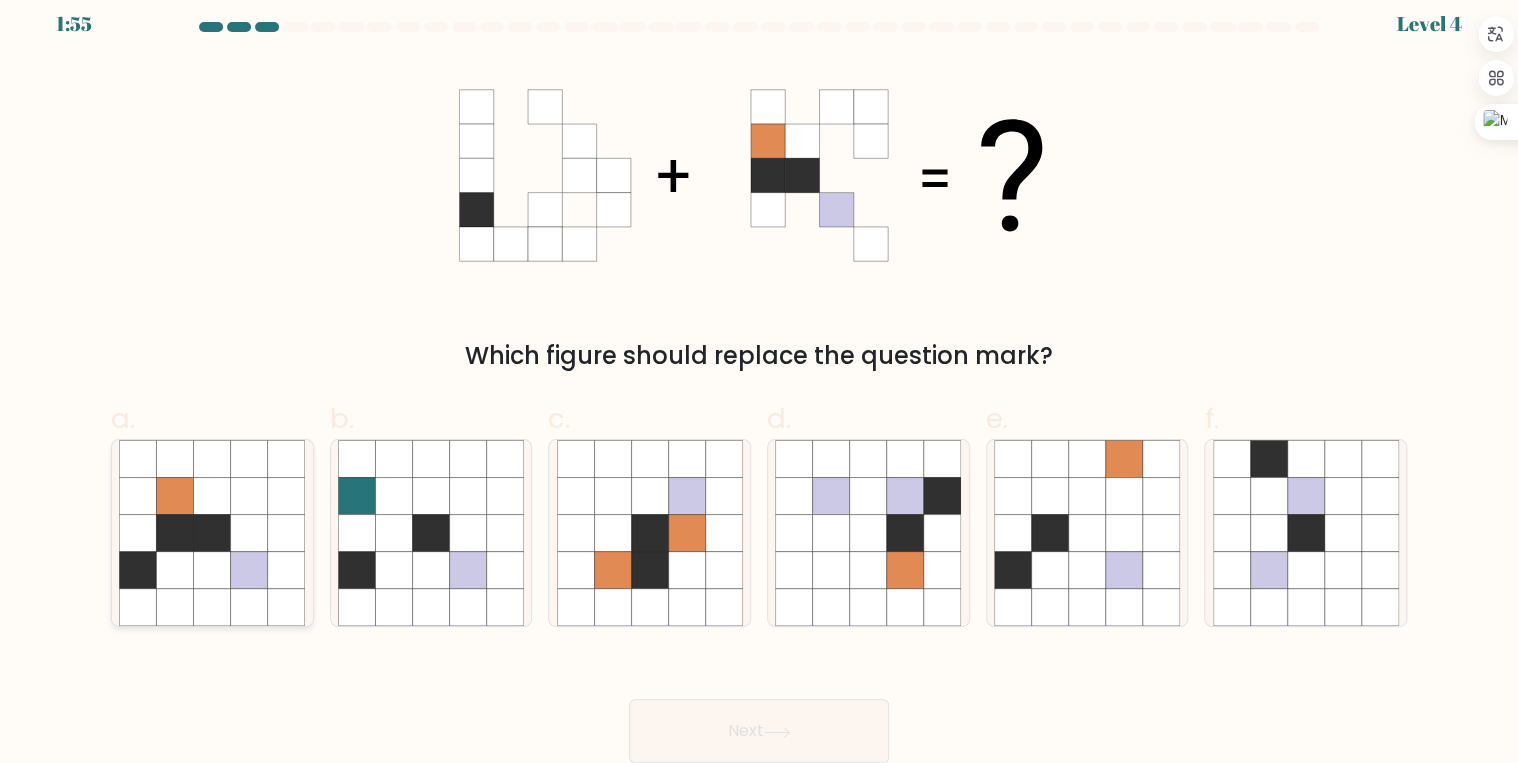 click at bounding box center (212, 570) 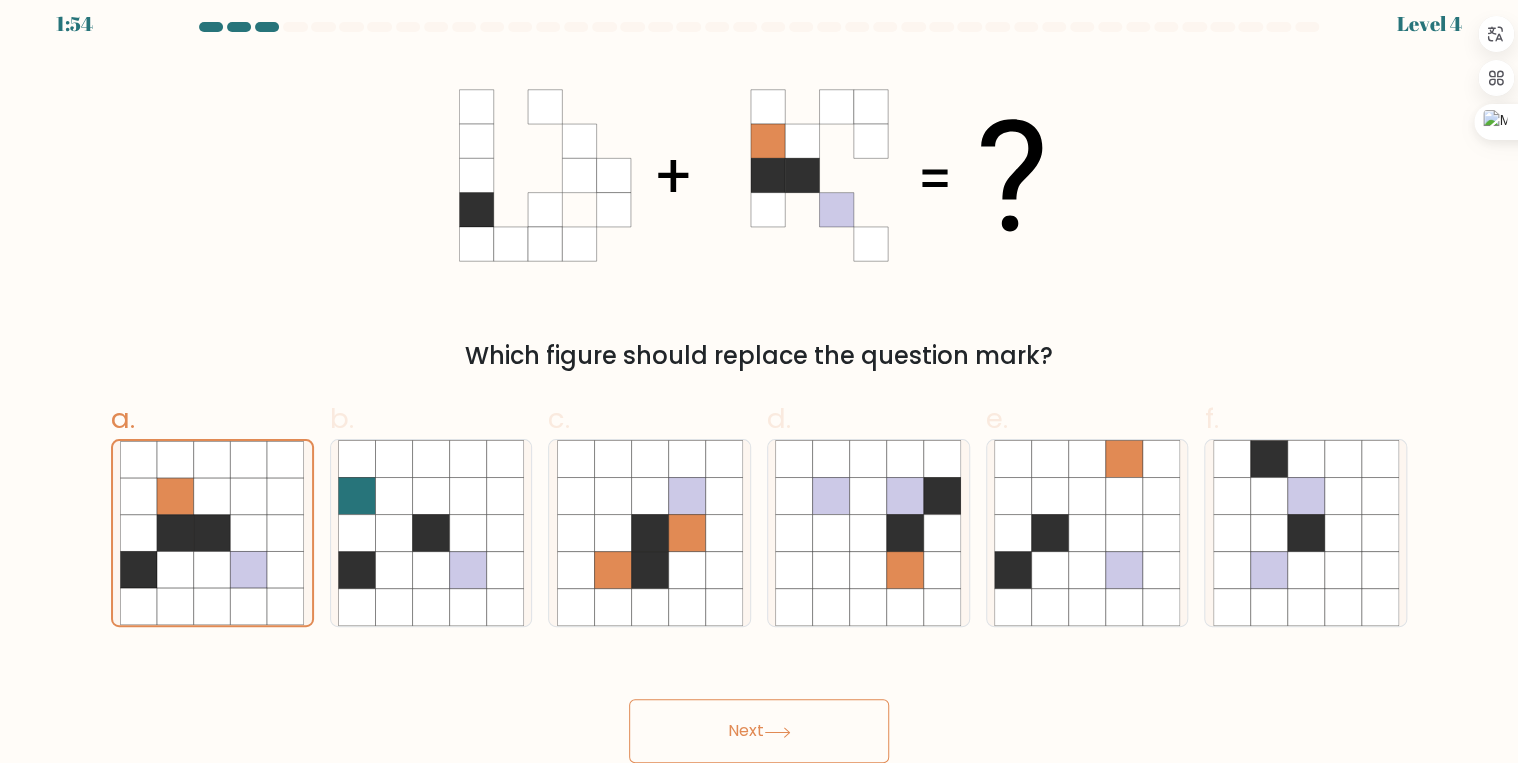 click on "Next" at bounding box center [759, 731] 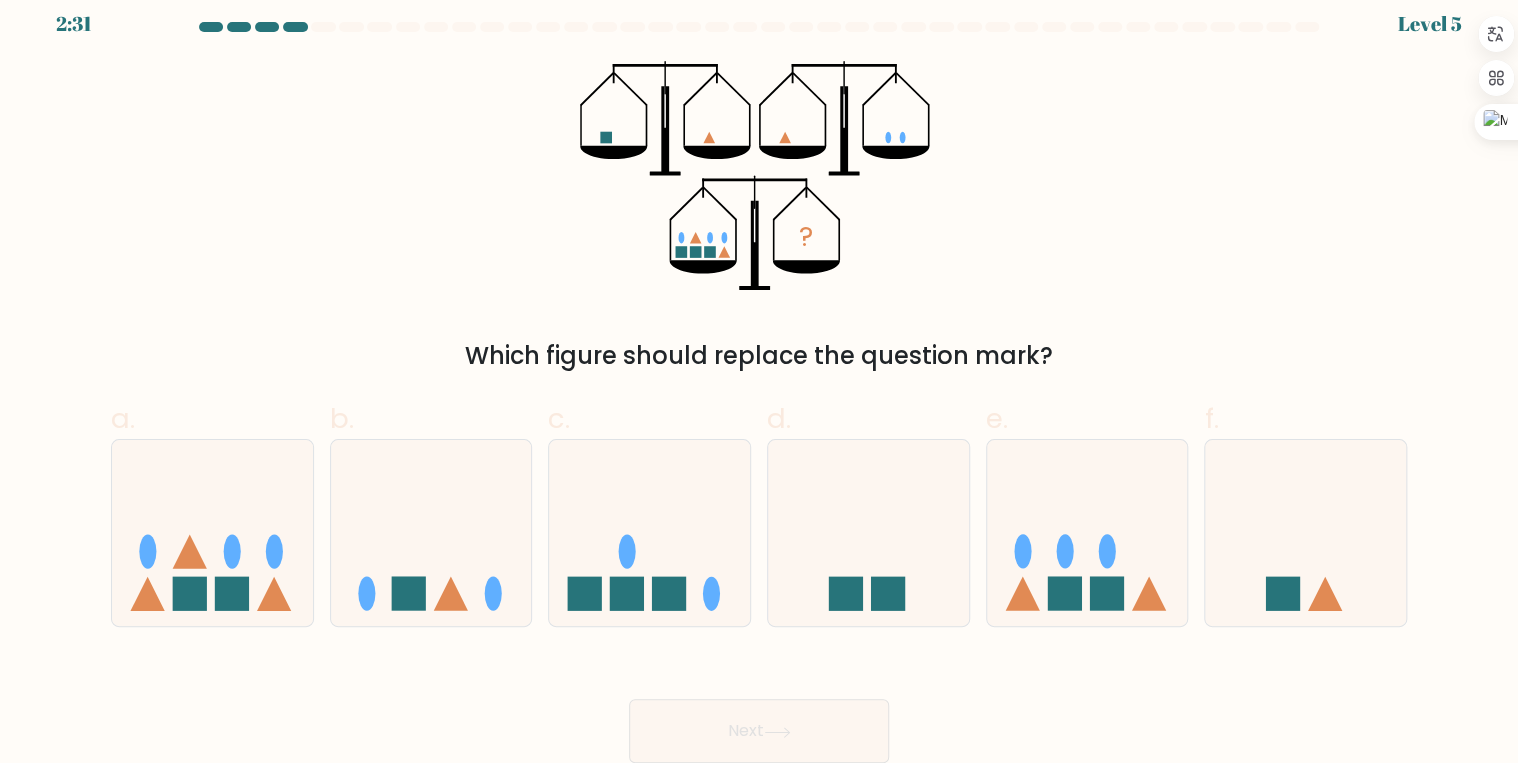 scroll, scrollTop: 0, scrollLeft: 0, axis: both 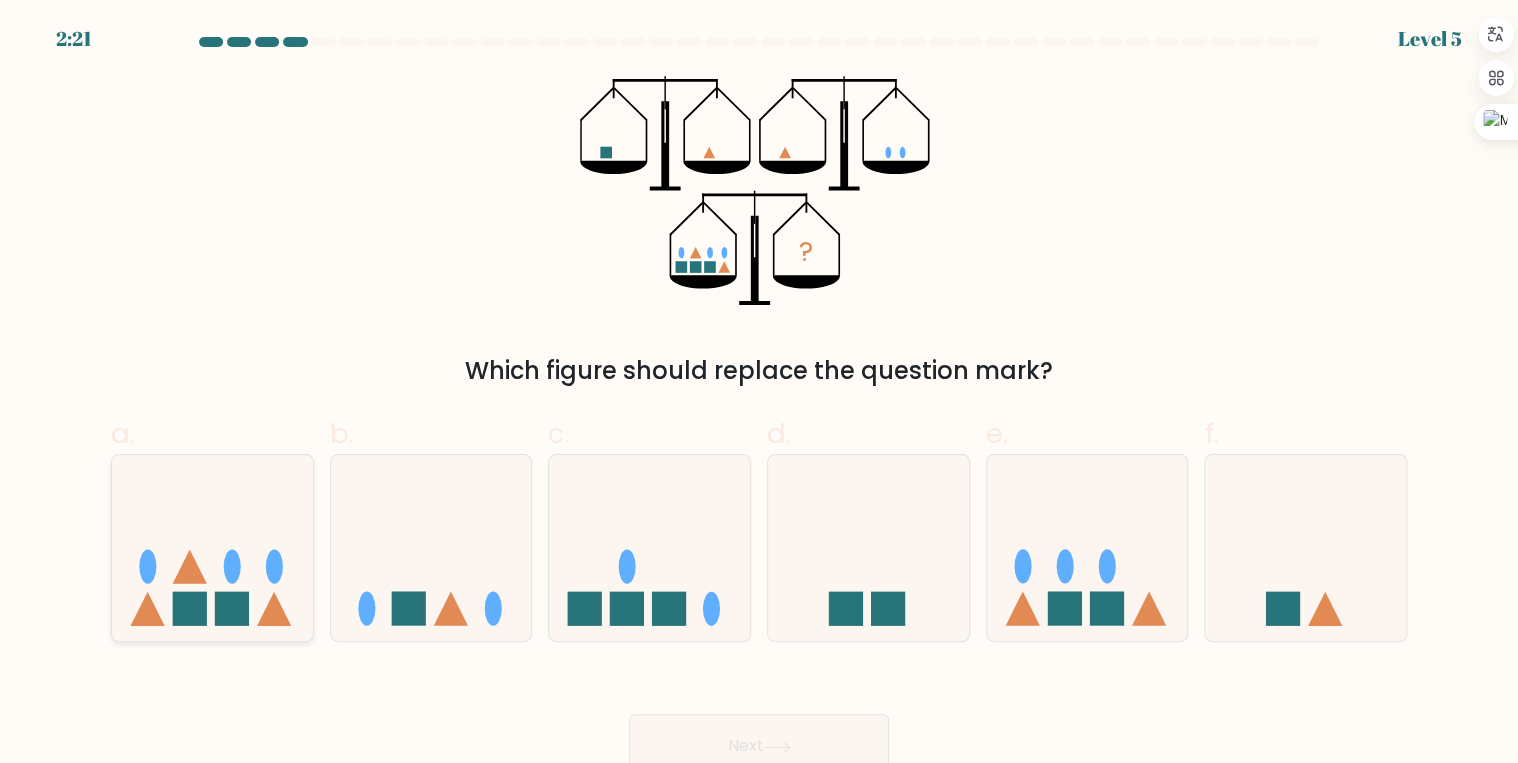 click at bounding box center (190, 609) 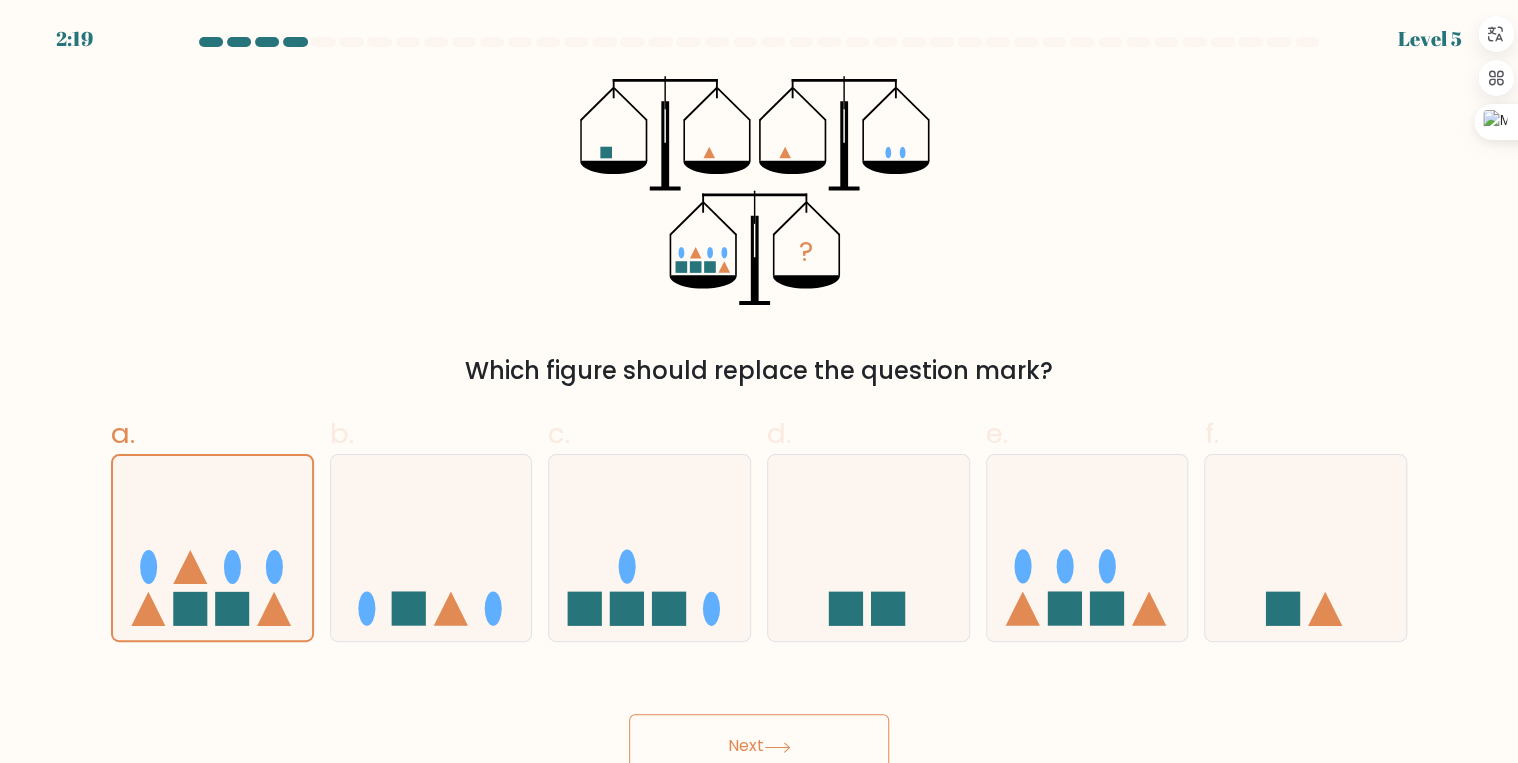 click on "Next" at bounding box center [759, 746] 